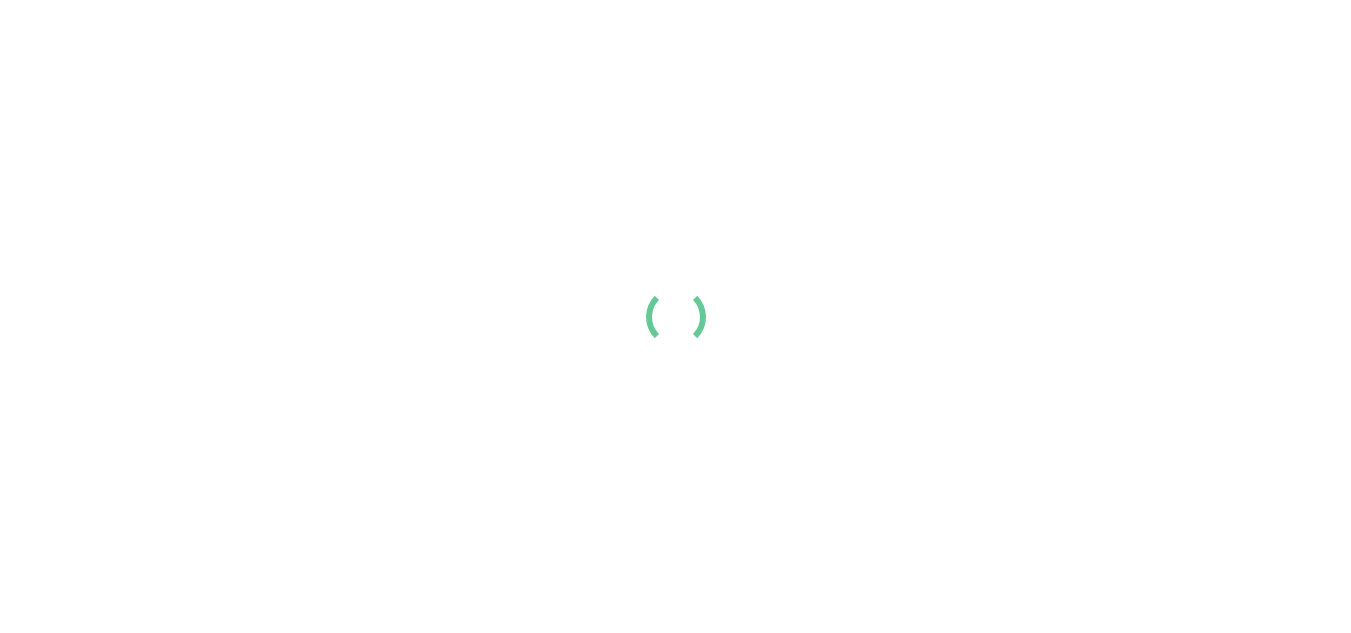 scroll, scrollTop: 0, scrollLeft: 0, axis: both 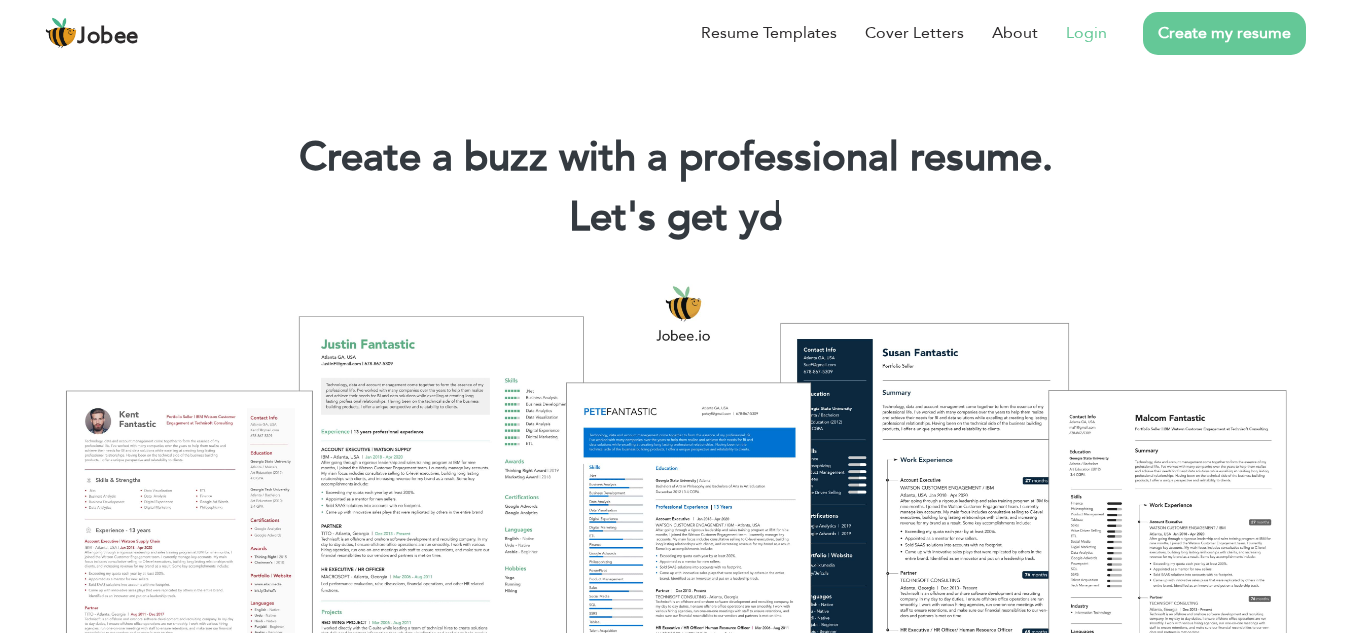 click on "Login" at bounding box center (1086, 33) 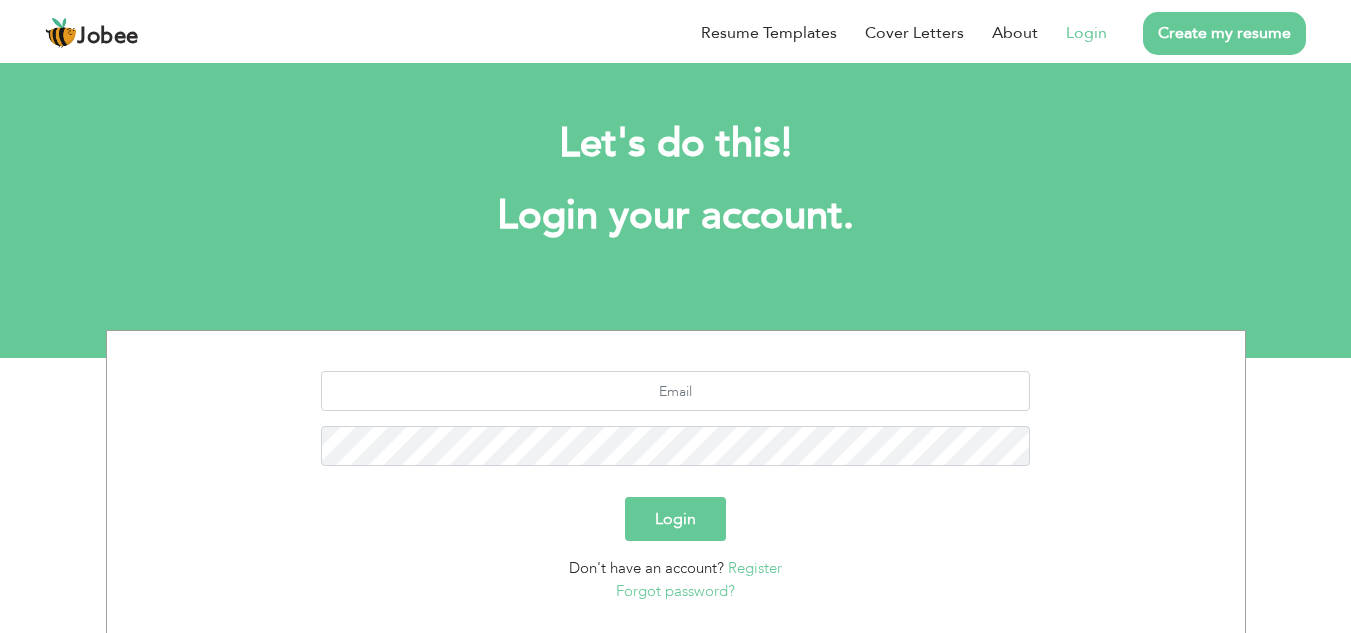 scroll, scrollTop: 0, scrollLeft: 0, axis: both 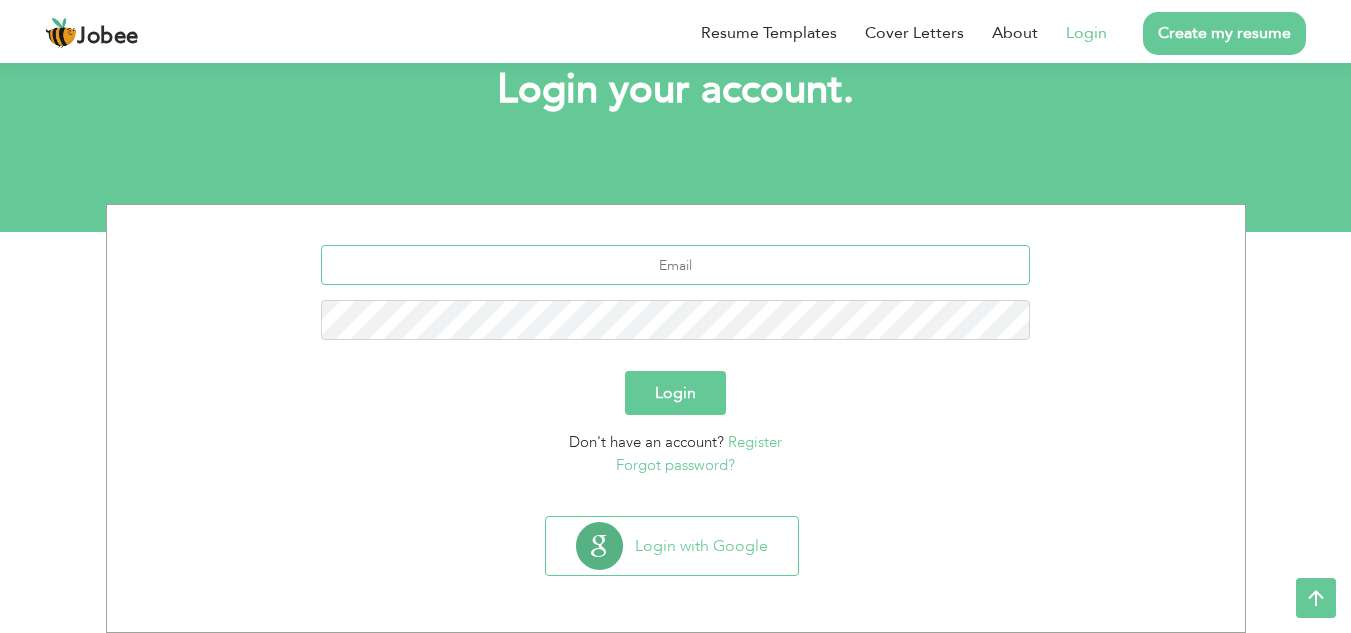 click at bounding box center [675, 265] 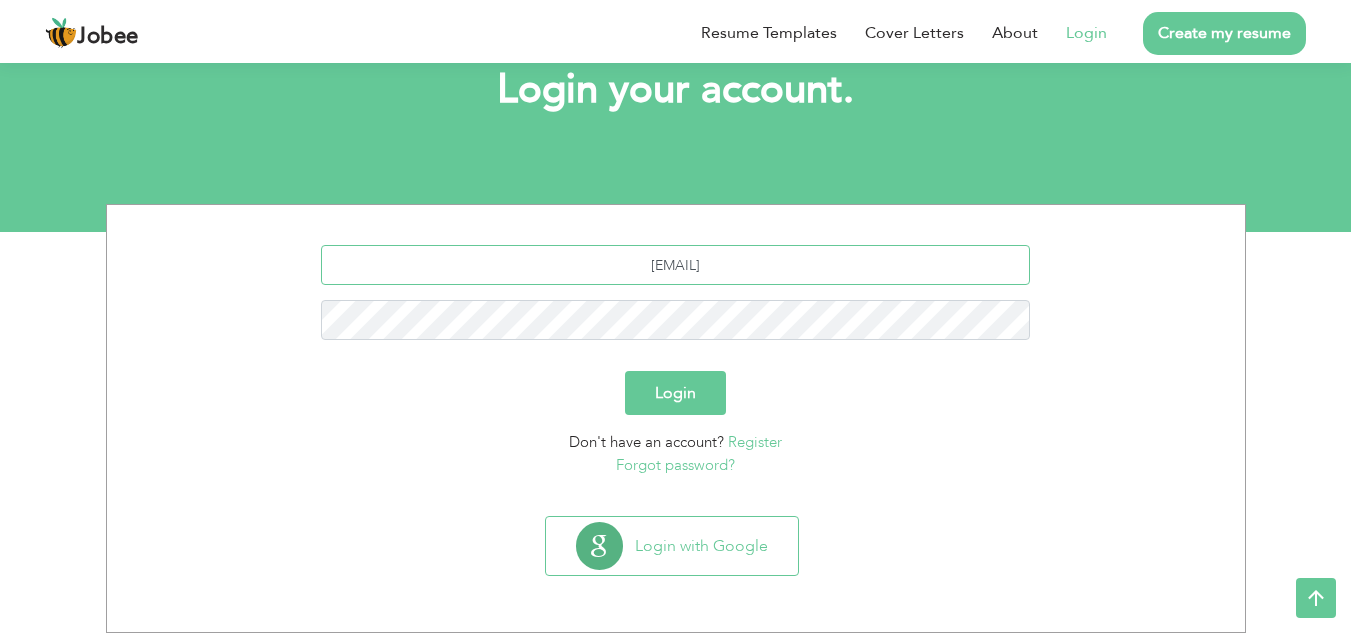 type on "[USERNAME]@[DOMAIN]" 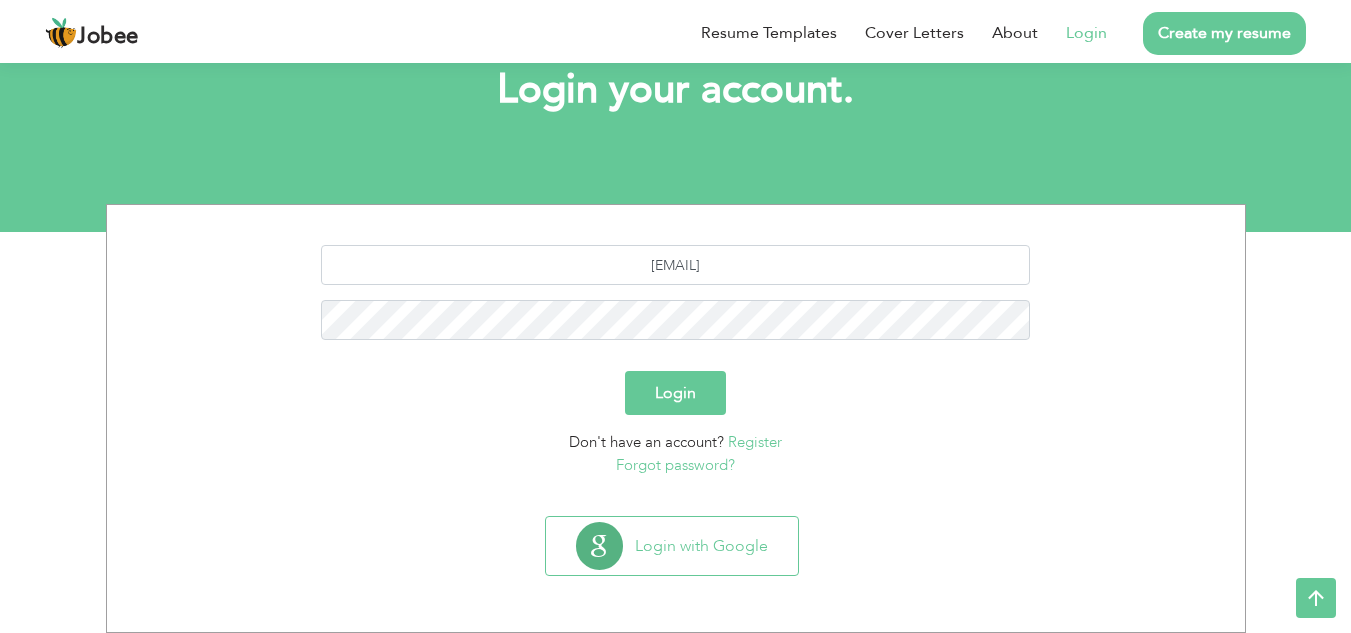 click on "Login" at bounding box center (675, 393) 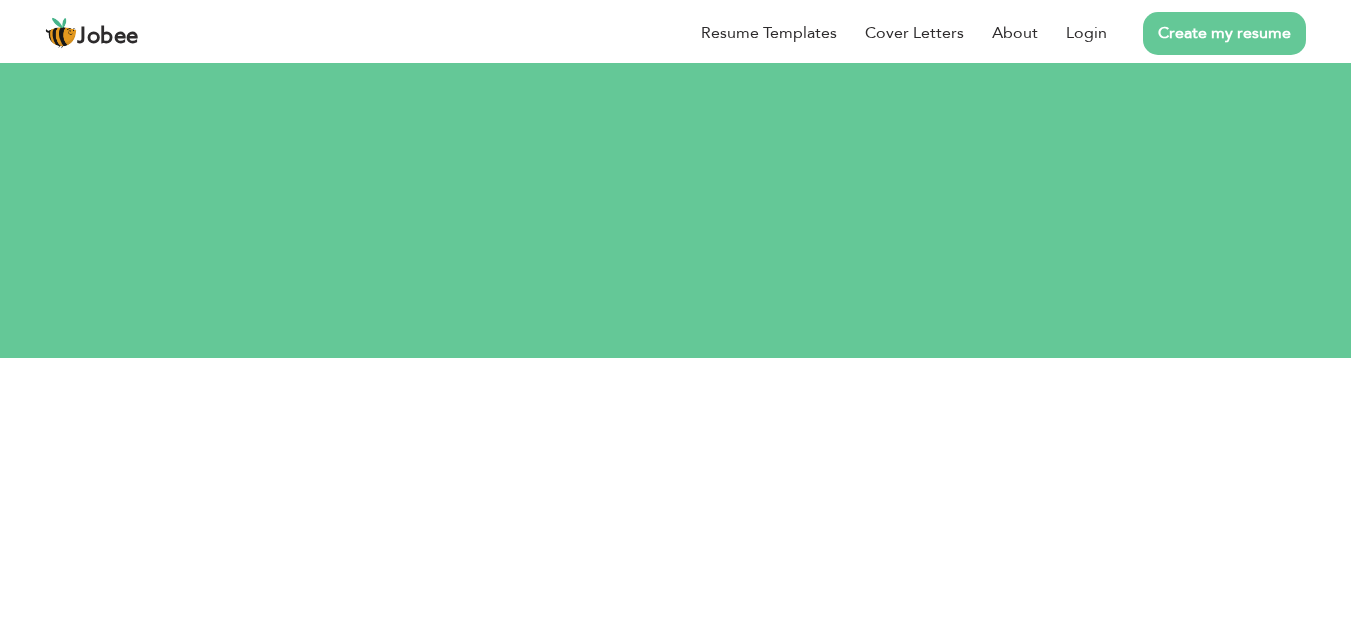 scroll, scrollTop: 0, scrollLeft: 0, axis: both 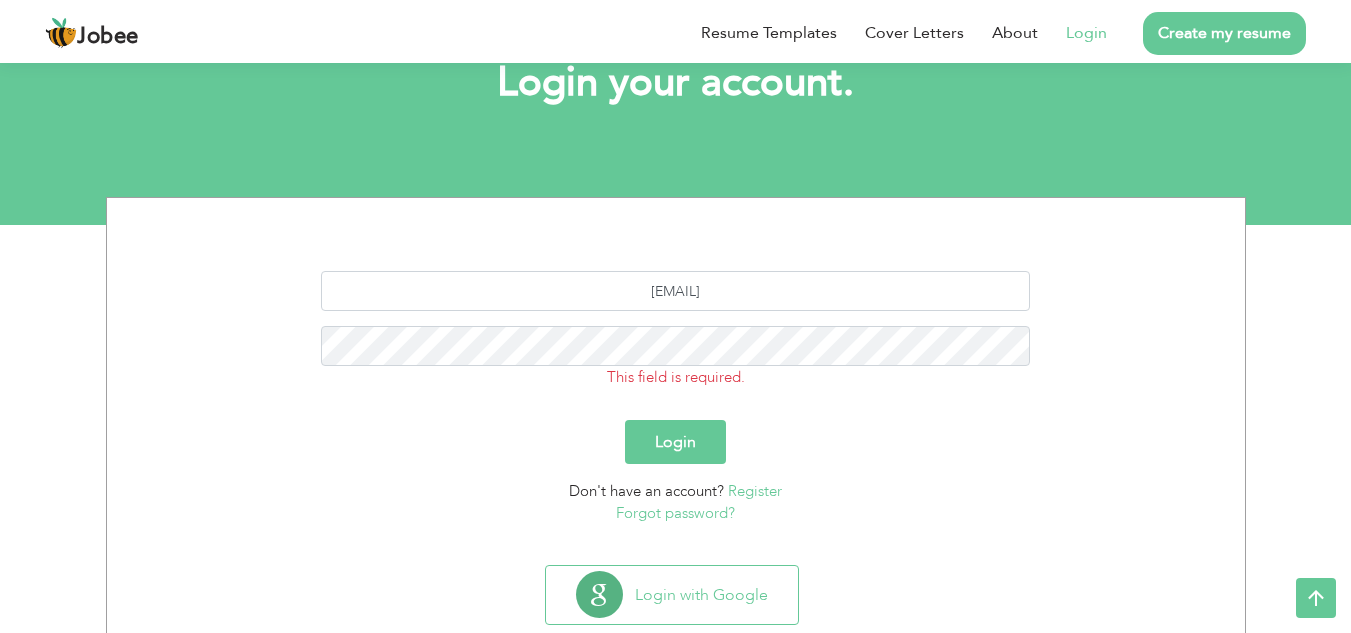 click on "Forgot password?" at bounding box center [675, 513] 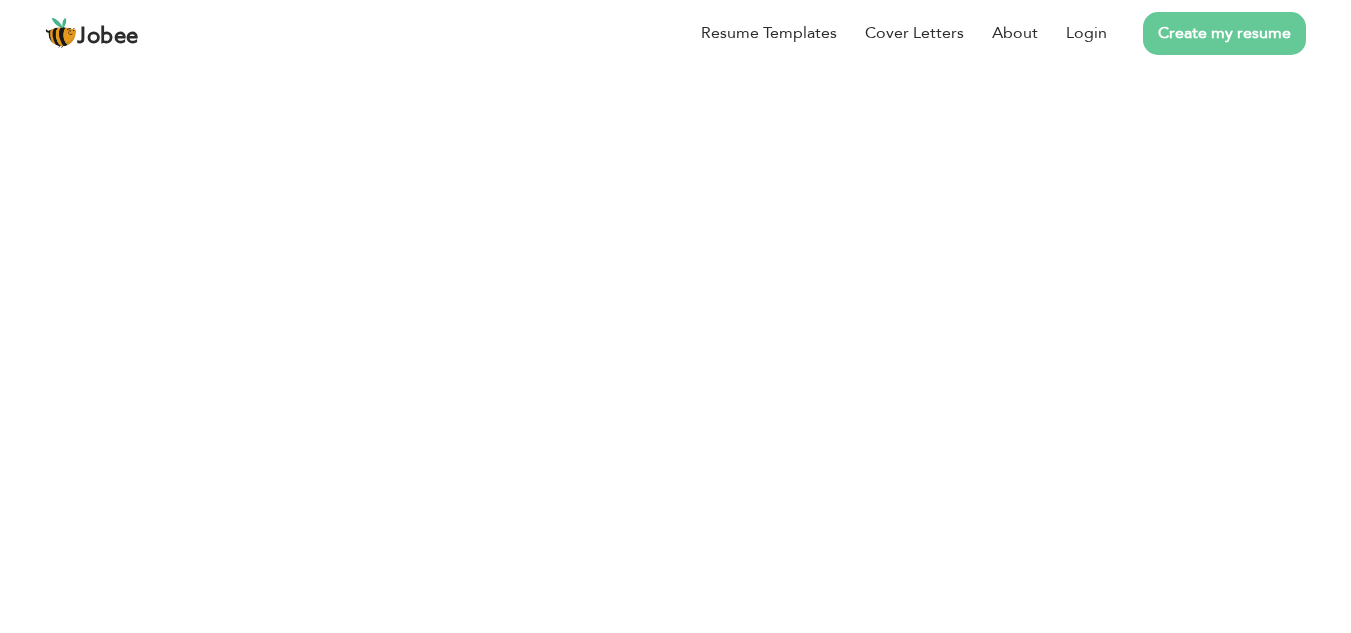 scroll, scrollTop: 0, scrollLeft: 0, axis: both 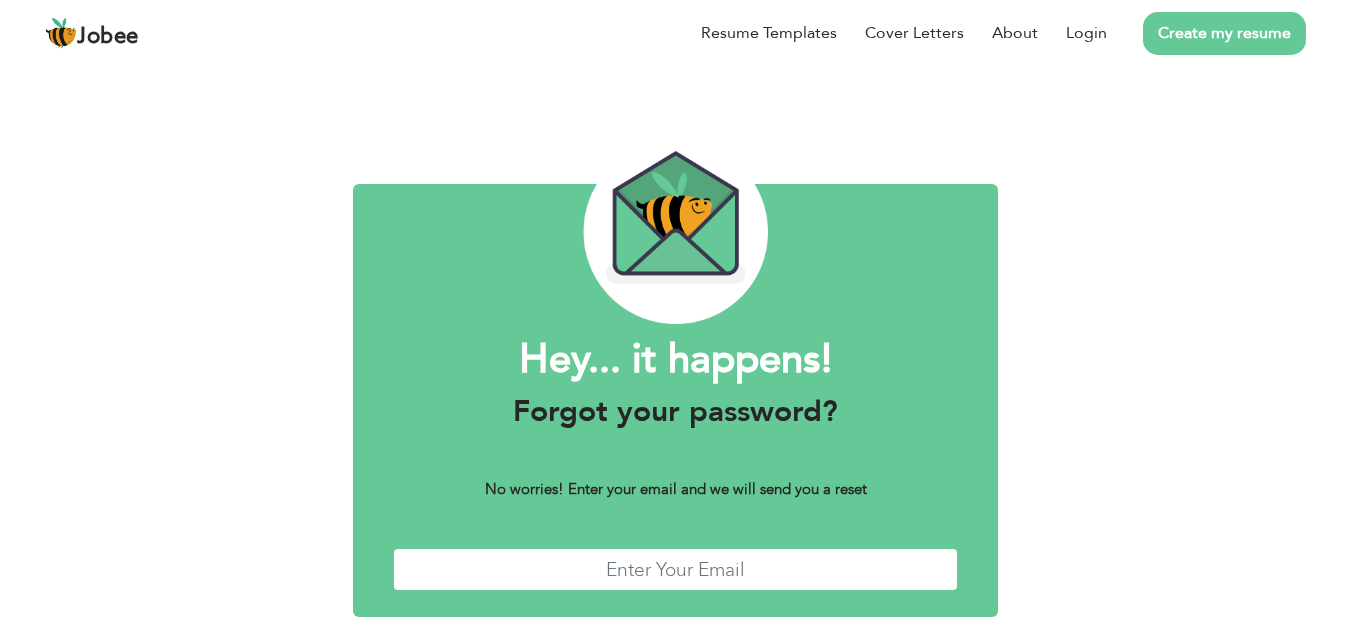 click at bounding box center (676, 569) 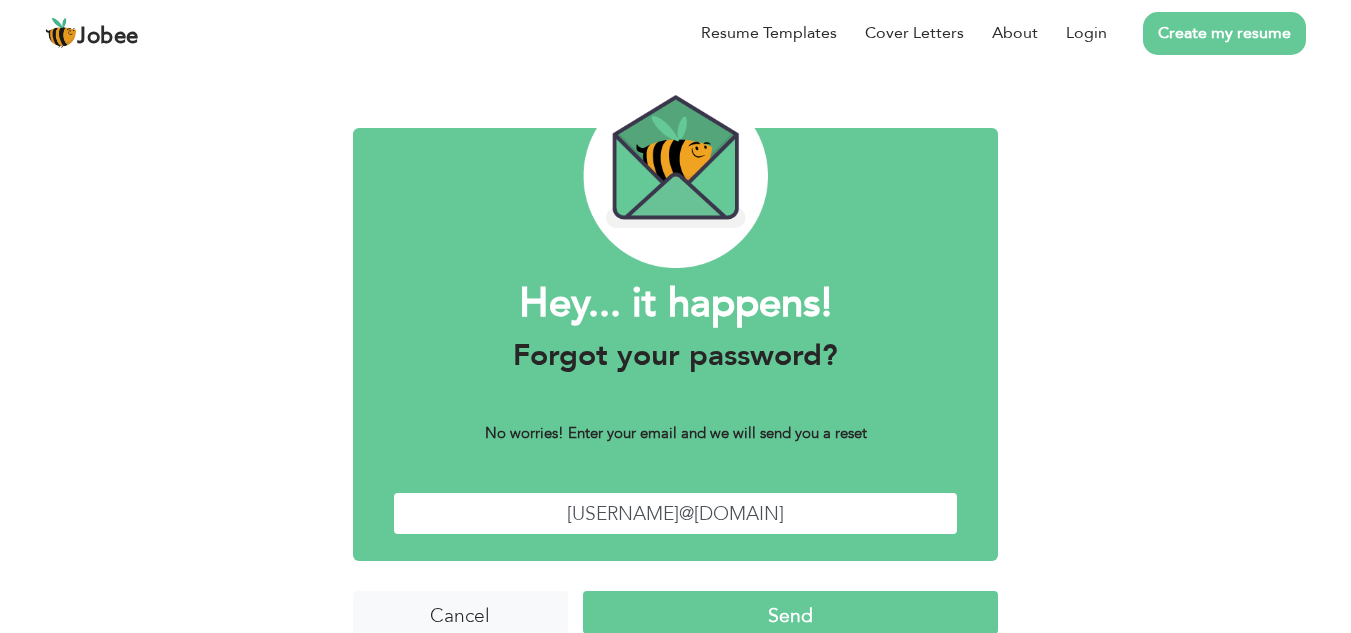 scroll, scrollTop: 87, scrollLeft: 0, axis: vertical 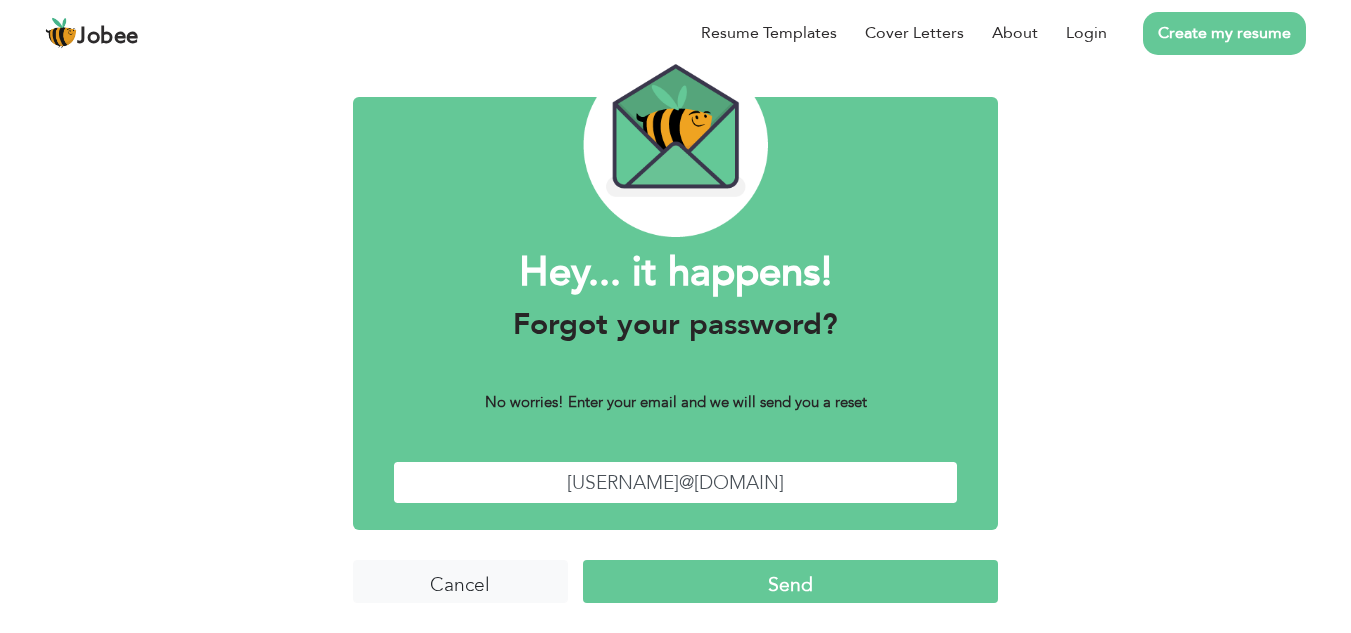 type on "Mehair.ali07@gmail.com" 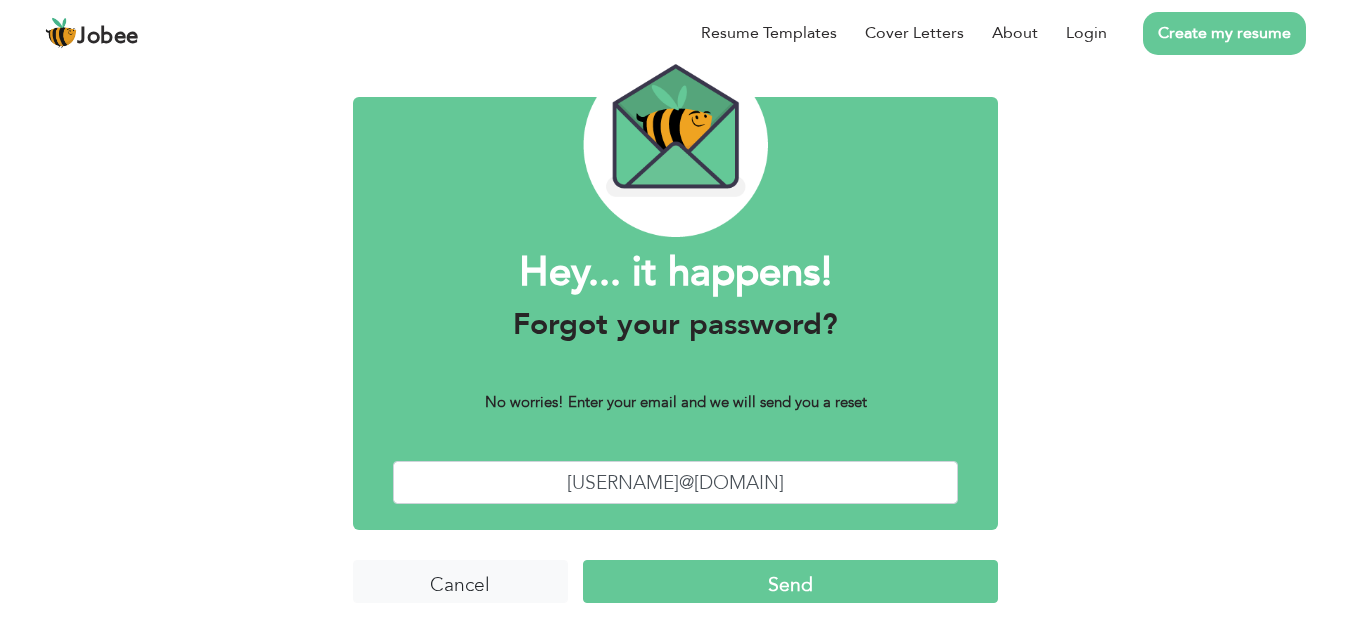 click on "Send" at bounding box center [790, 581] 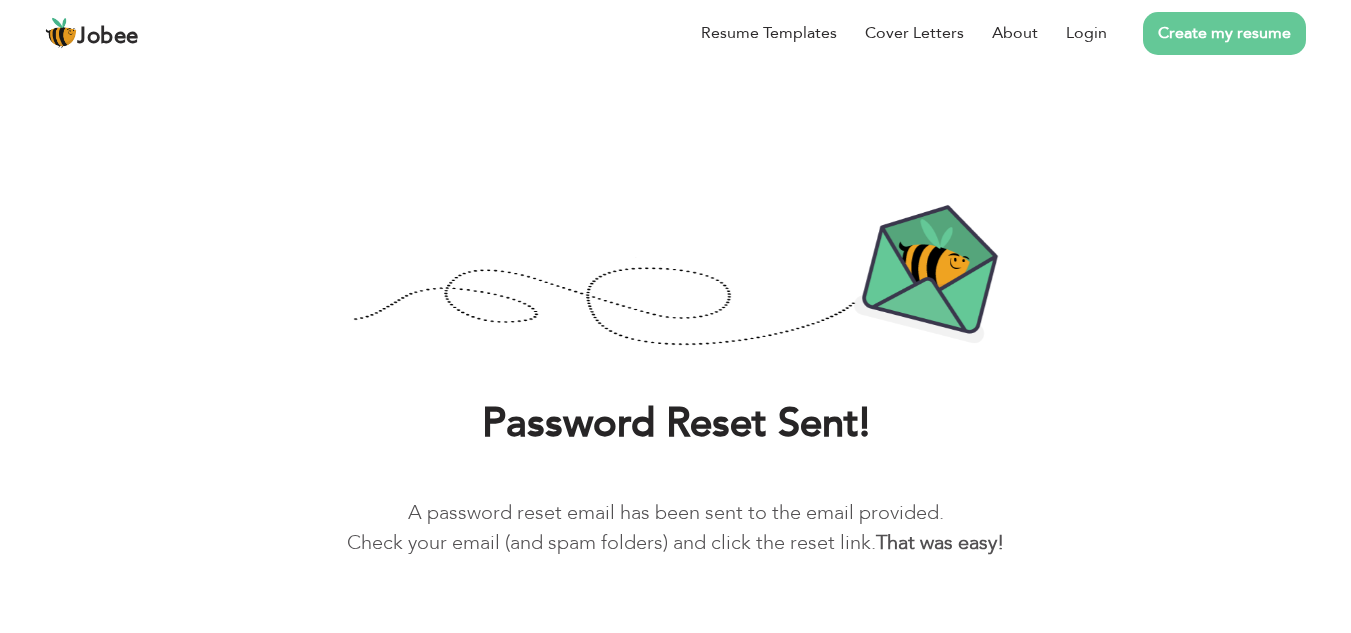 scroll, scrollTop: 0, scrollLeft: 0, axis: both 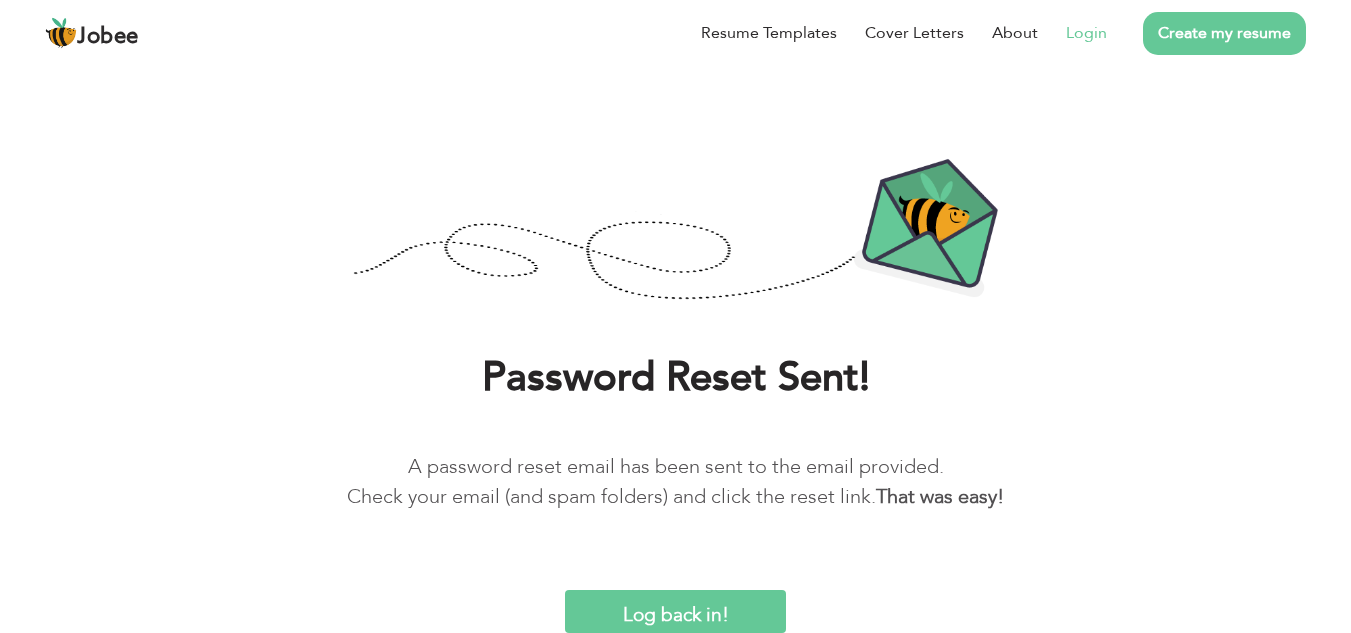 click on "Login" at bounding box center (1086, 33) 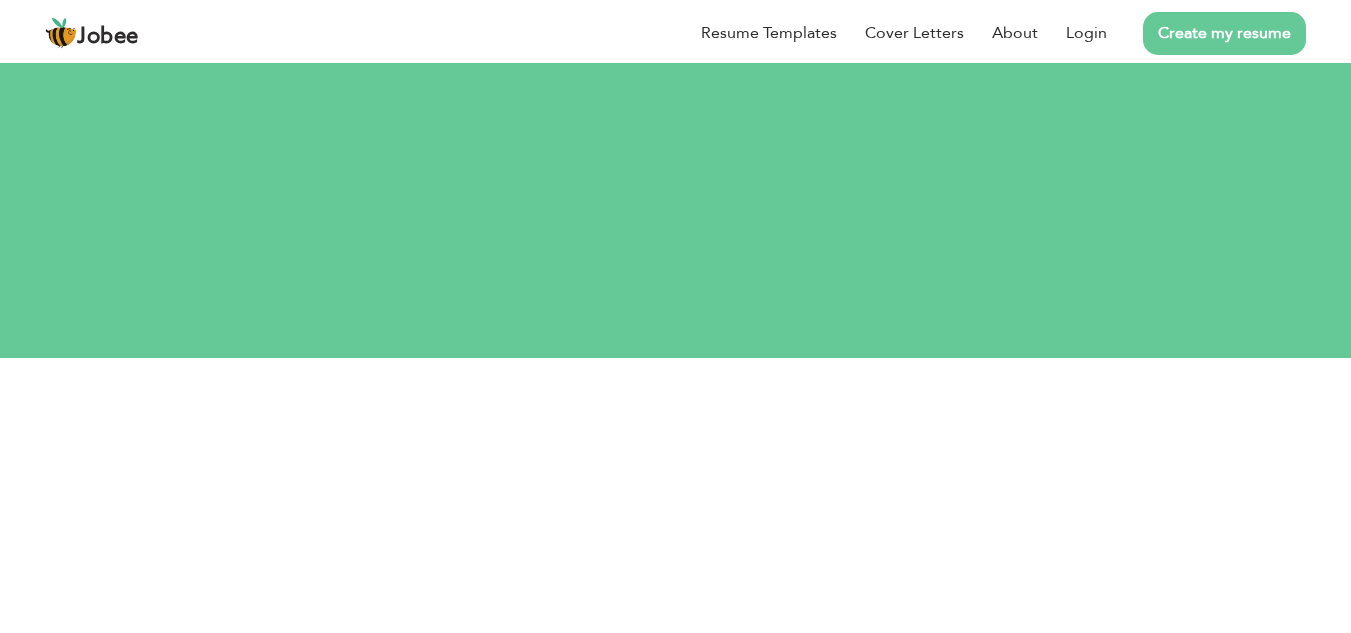 scroll, scrollTop: 0, scrollLeft: 0, axis: both 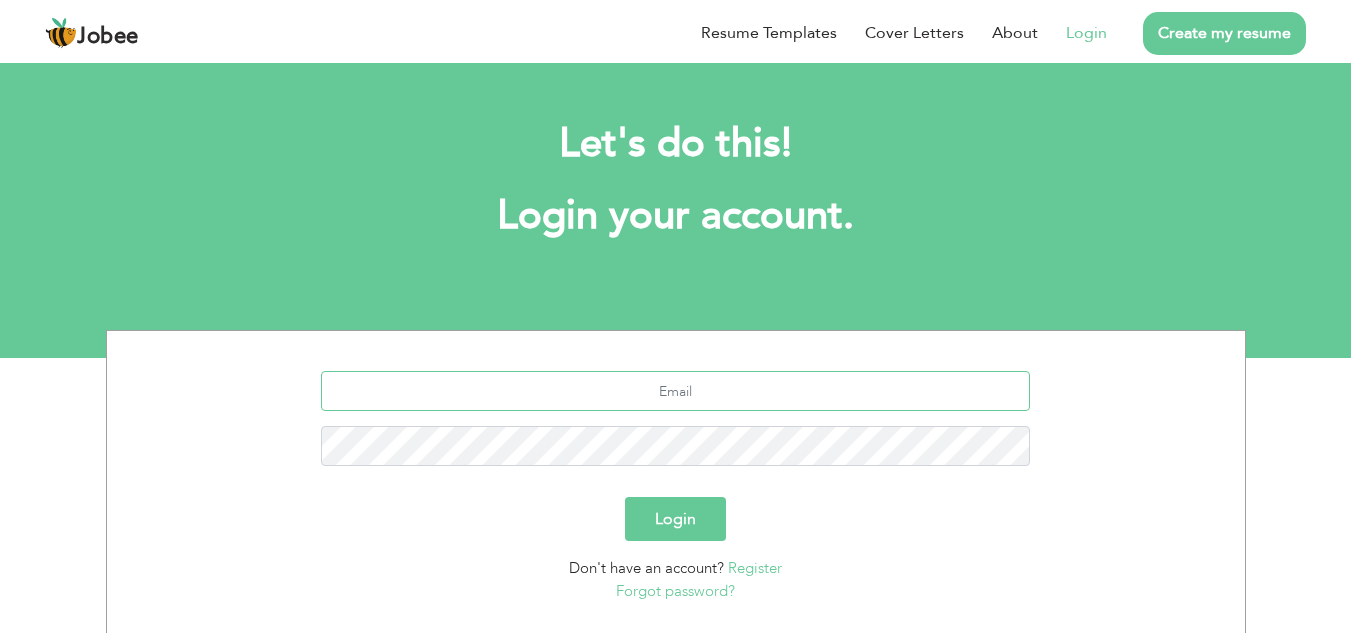 click at bounding box center (675, 391) 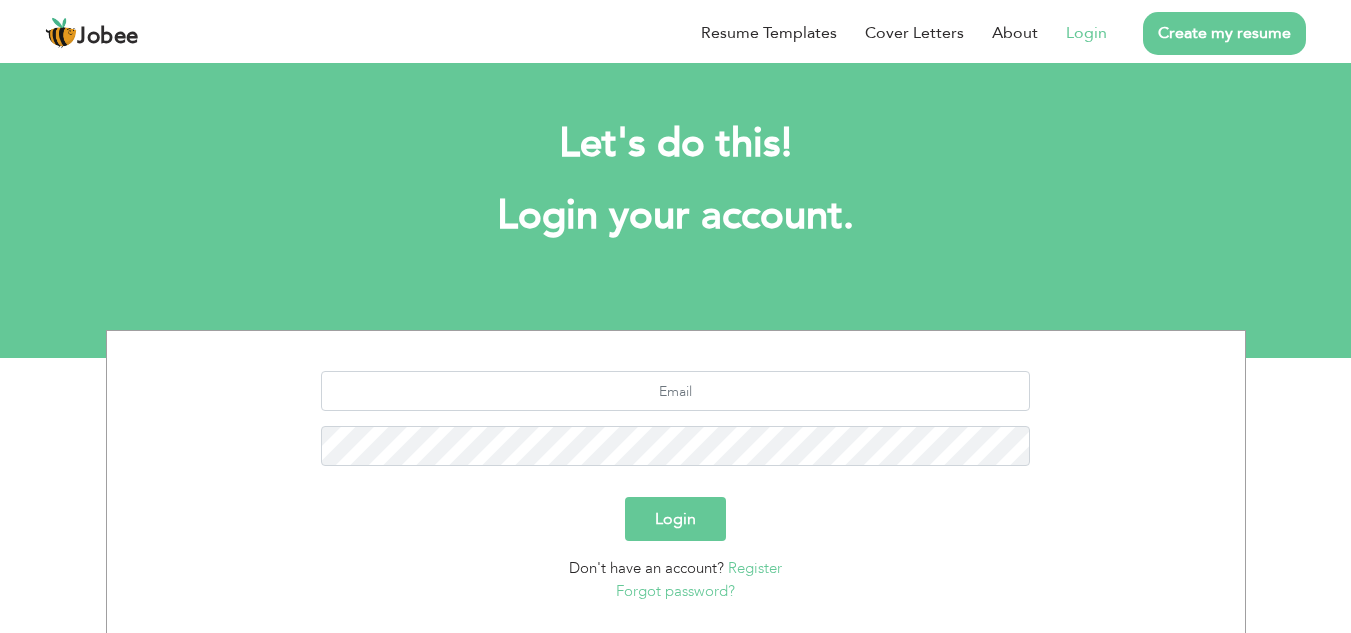 click on "Login" at bounding box center [675, 519] 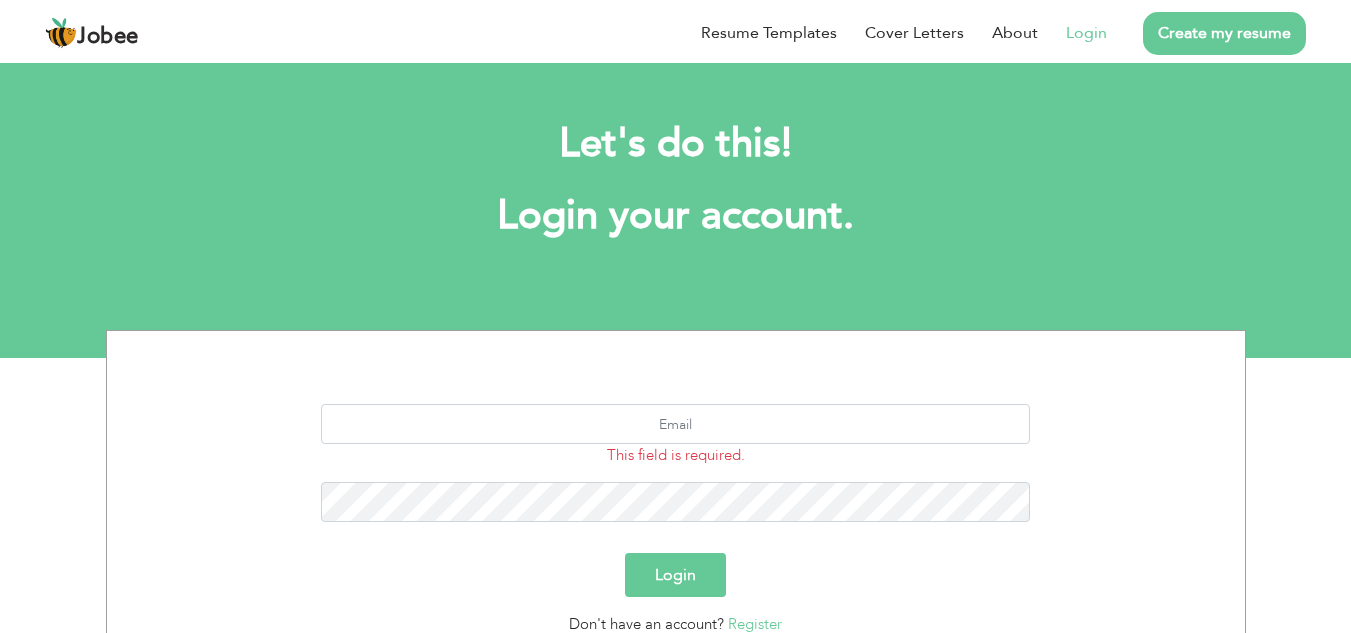 scroll, scrollTop: 0, scrollLeft: 0, axis: both 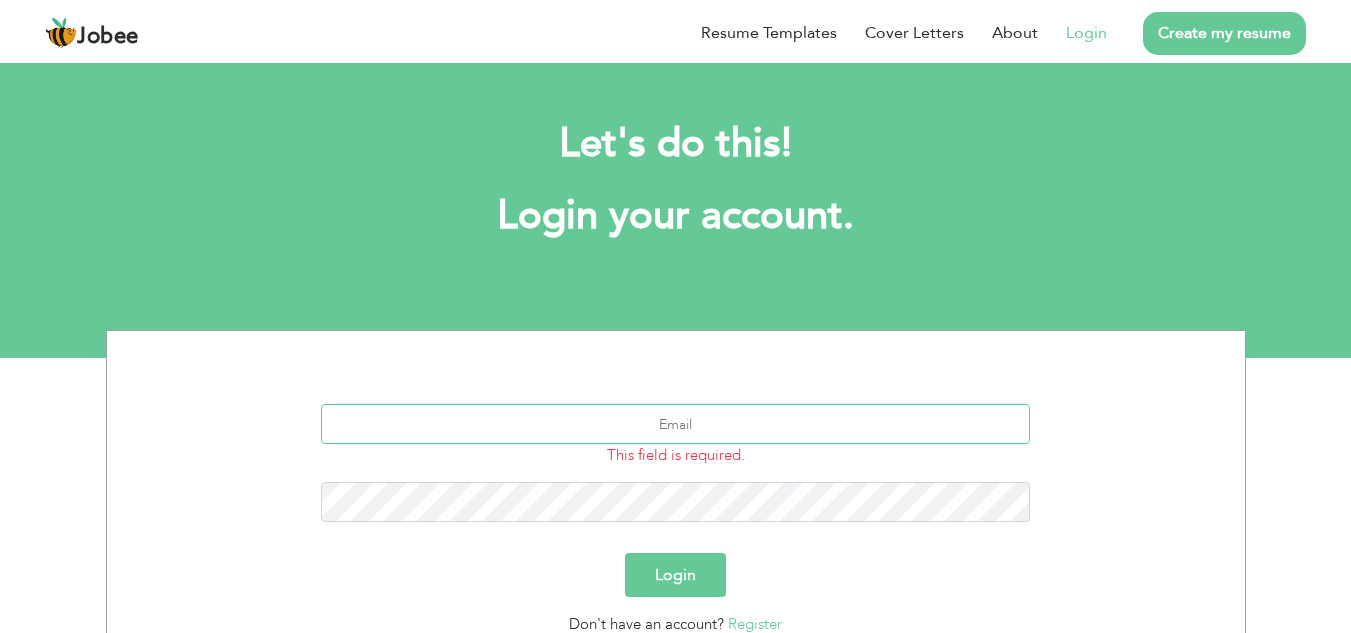 click at bounding box center [675, 424] 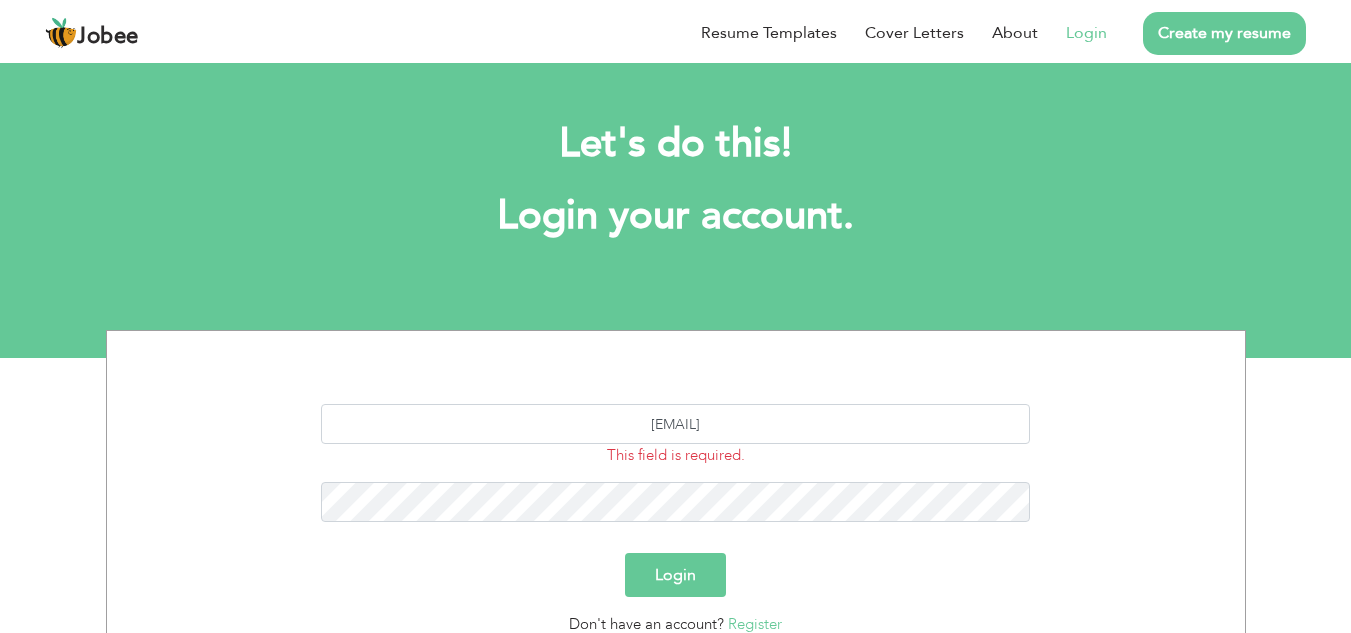 click on "Login" at bounding box center (675, 575) 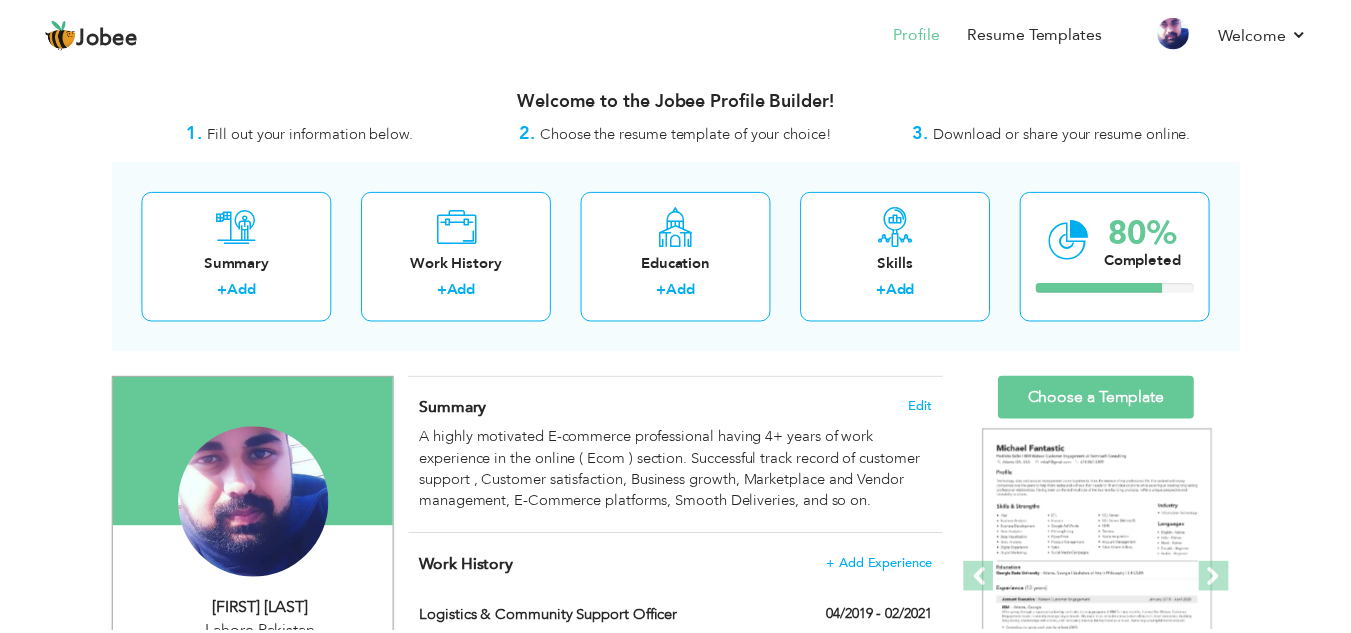 scroll, scrollTop: 0, scrollLeft: 0, axis: both 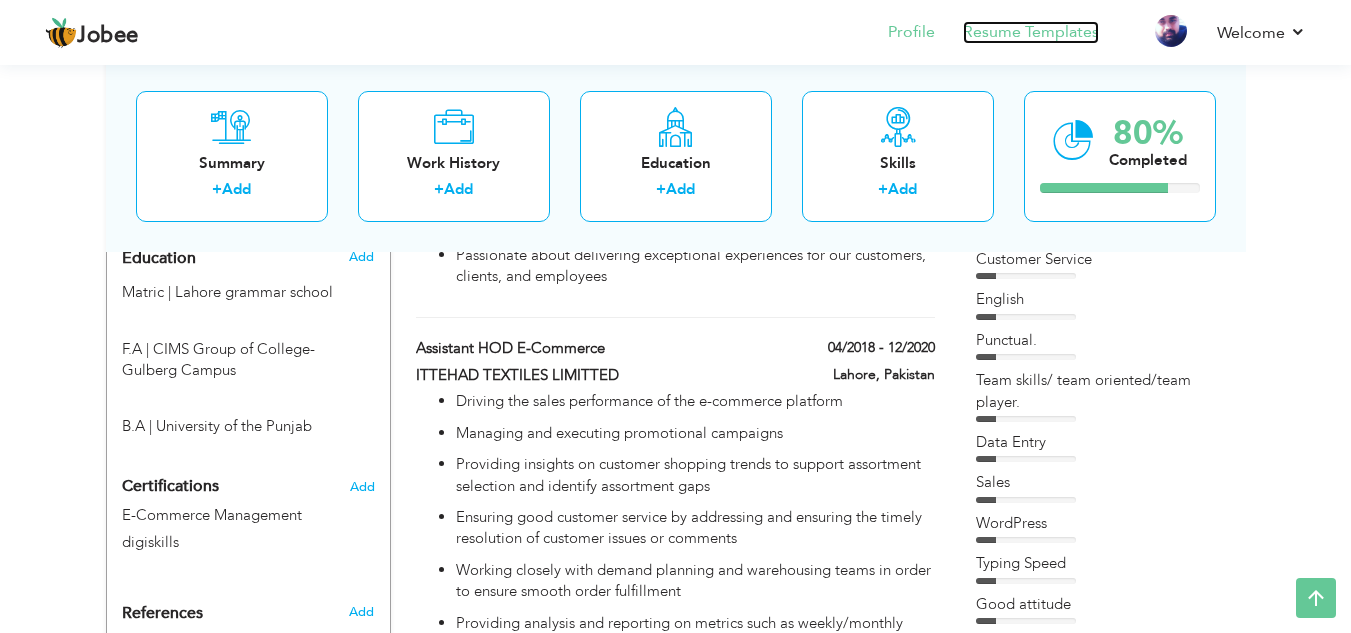 click on "Resume Templates" at bounding box center (1031, 32) 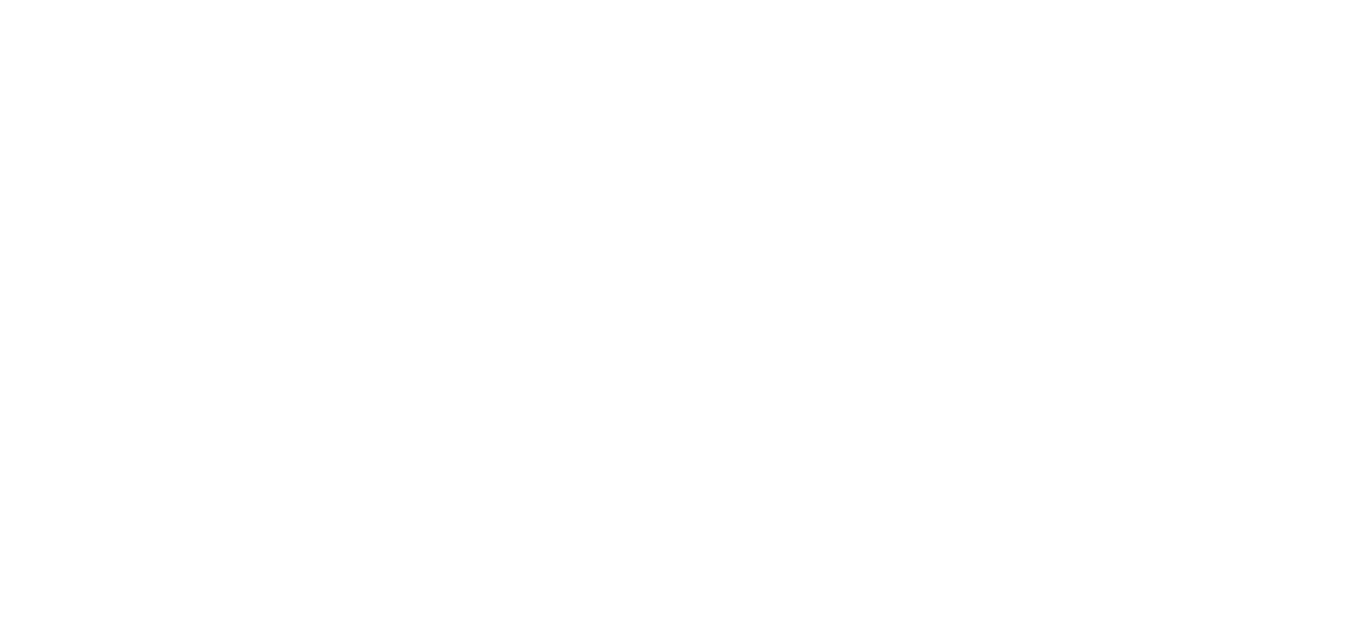 scroll, scrollTop: 0, scrollLeft: 0, axis: both 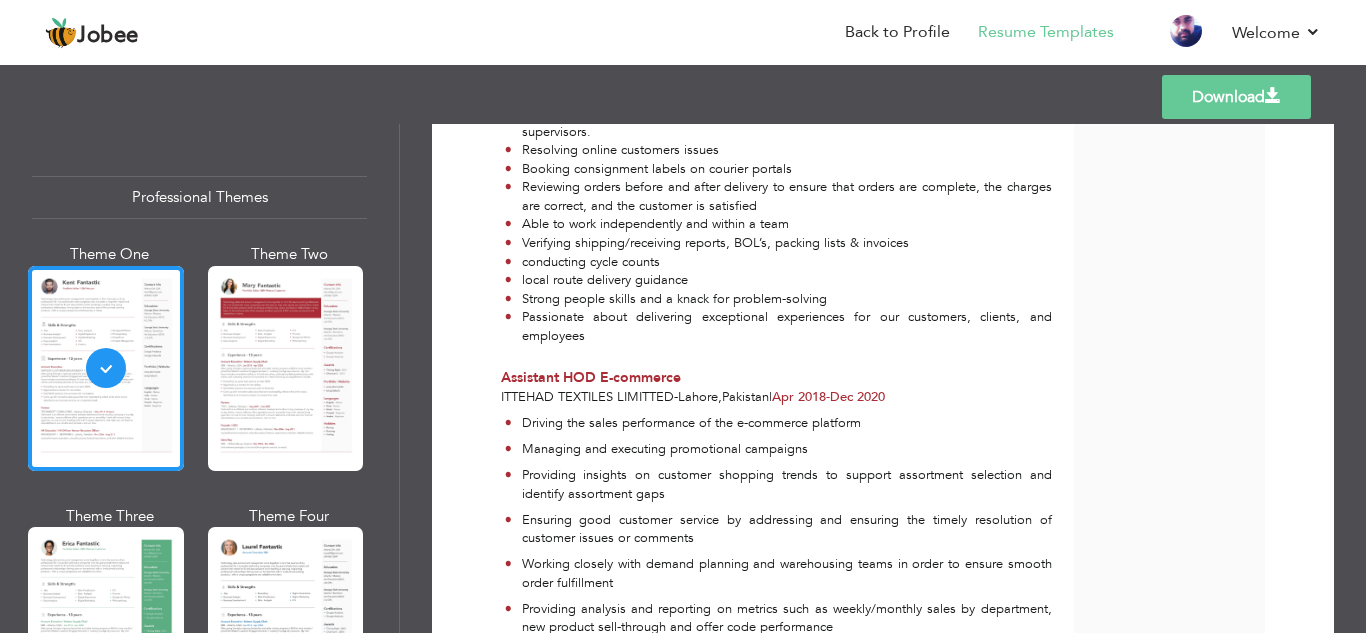 click on "ITTEHAD TEXTILES LIMITTED" at bounding box center [587, 397] 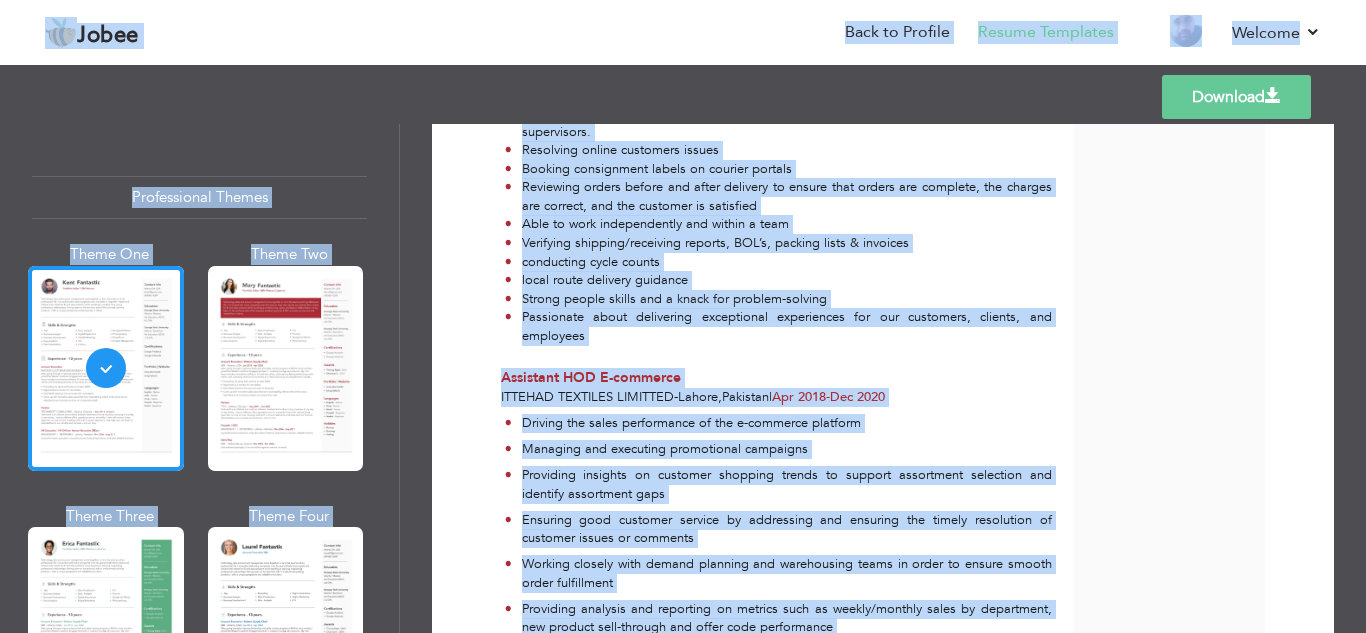 copy on "Jobee
Back to Profile
Resume Templates
Resume Templates
Cover Letters
About
My Resume
Welcome
Settings
Log off
Resume Created
Selected Plan
Payment Made
Download Resume
Resume Created
Selected Plan
Payment Made
Download Resume
Welcome
Settings
Log off
Back to Profile
..." 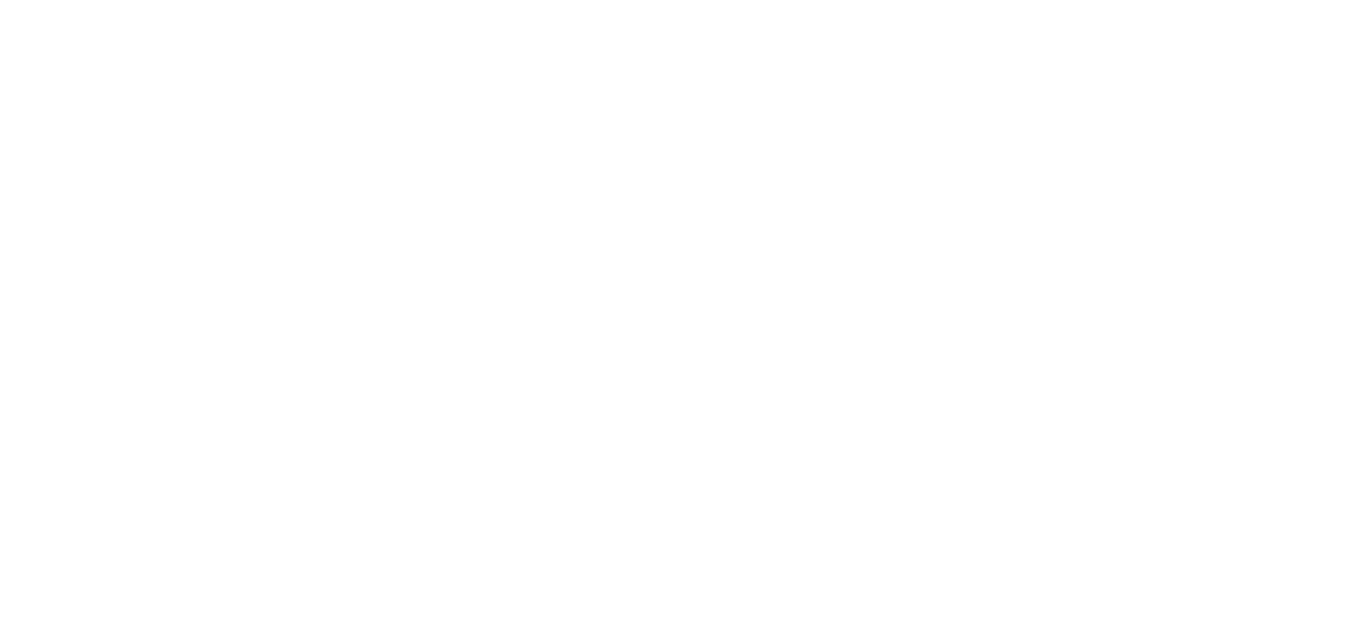 scroll, scrollTop: 0, scrollLeft: 0, axis: both 